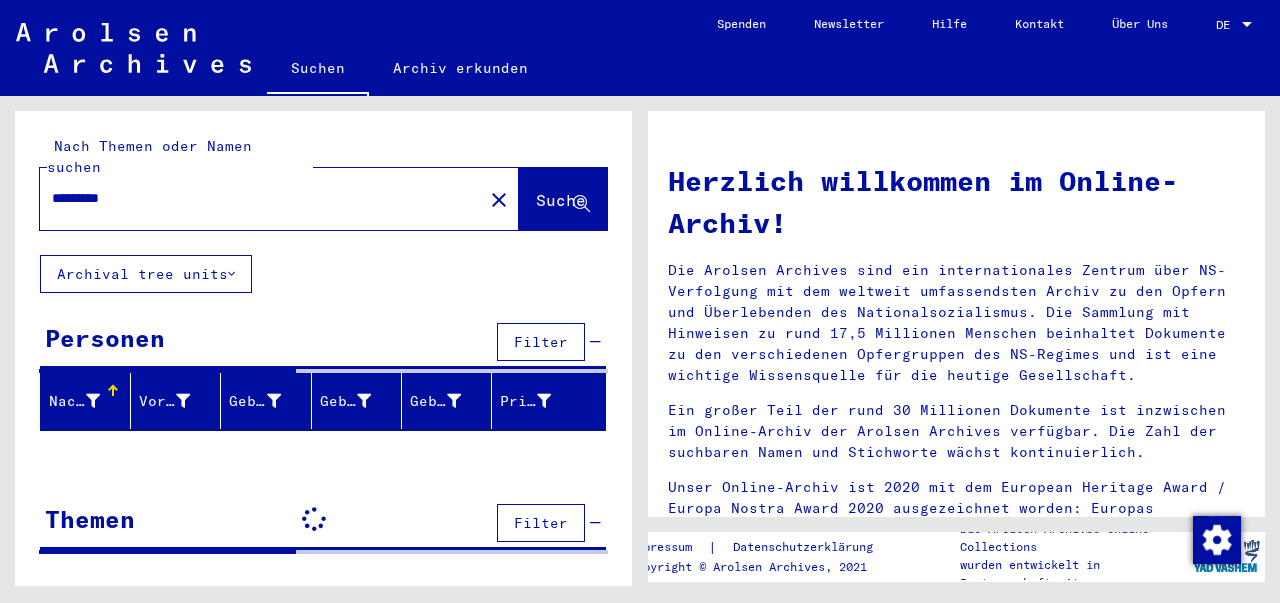 scroll, scrollTop: 0, scrollLeft: 0, axis: both 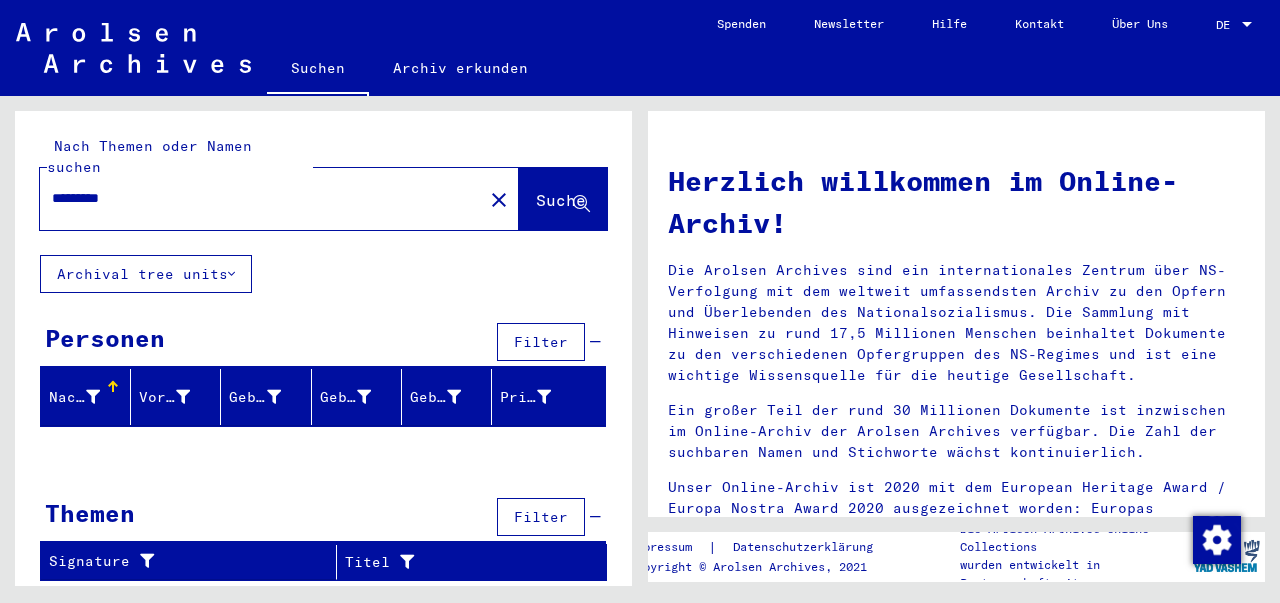 click on "*********" at bounding box center (255, 198) 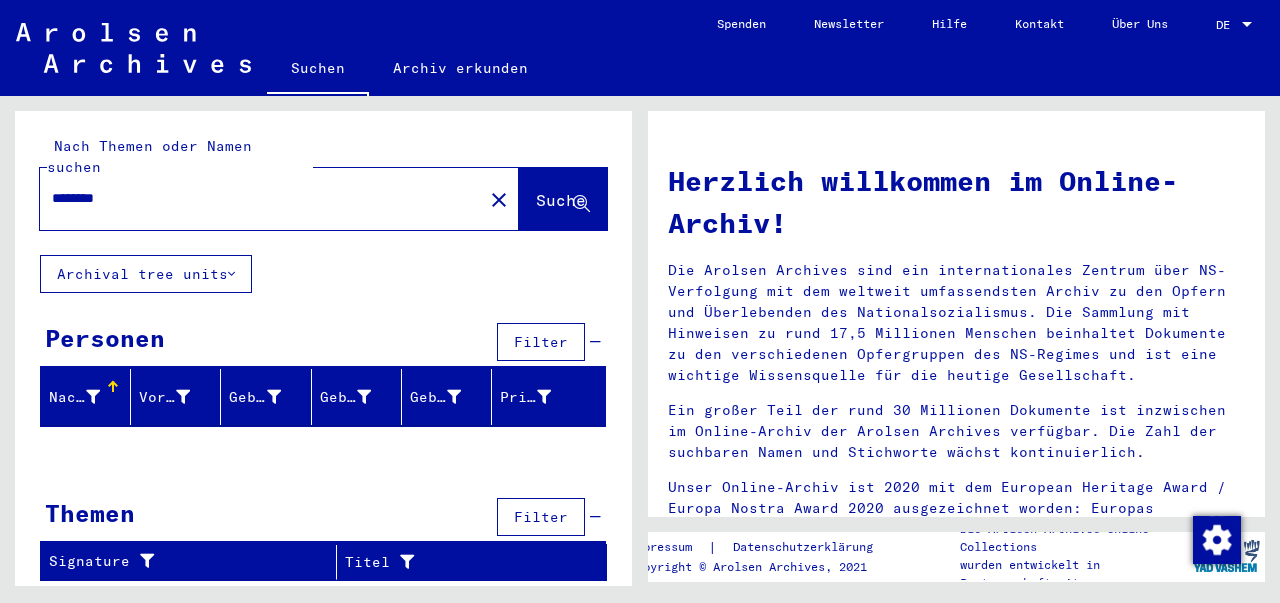 type on "********" 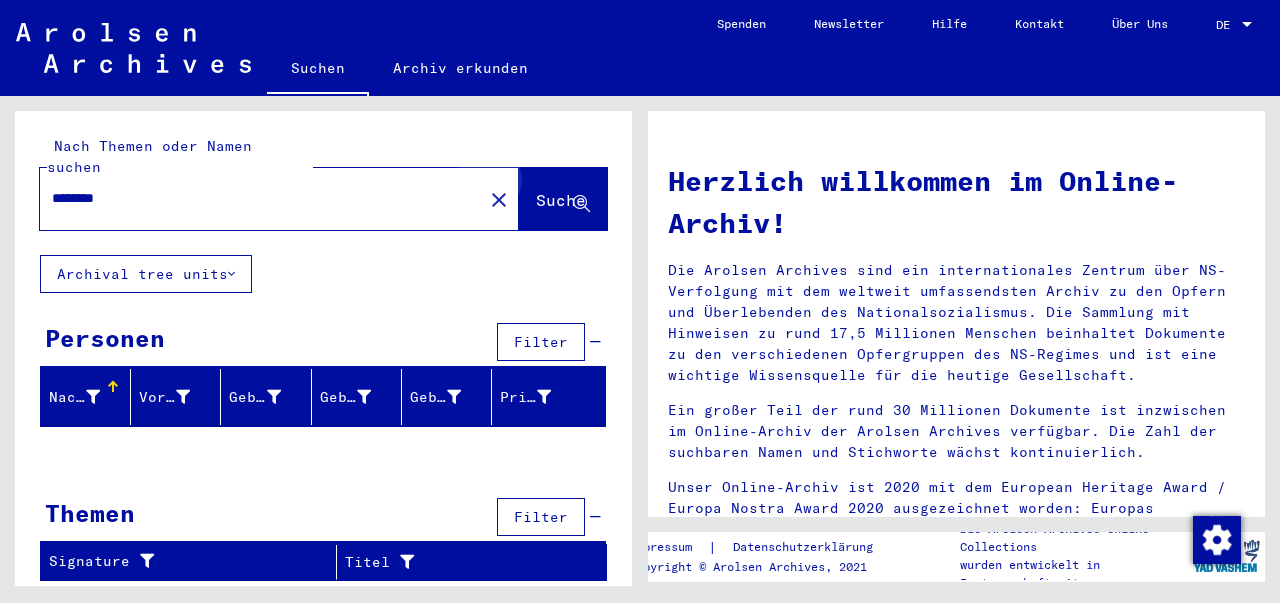 click on "Suche" 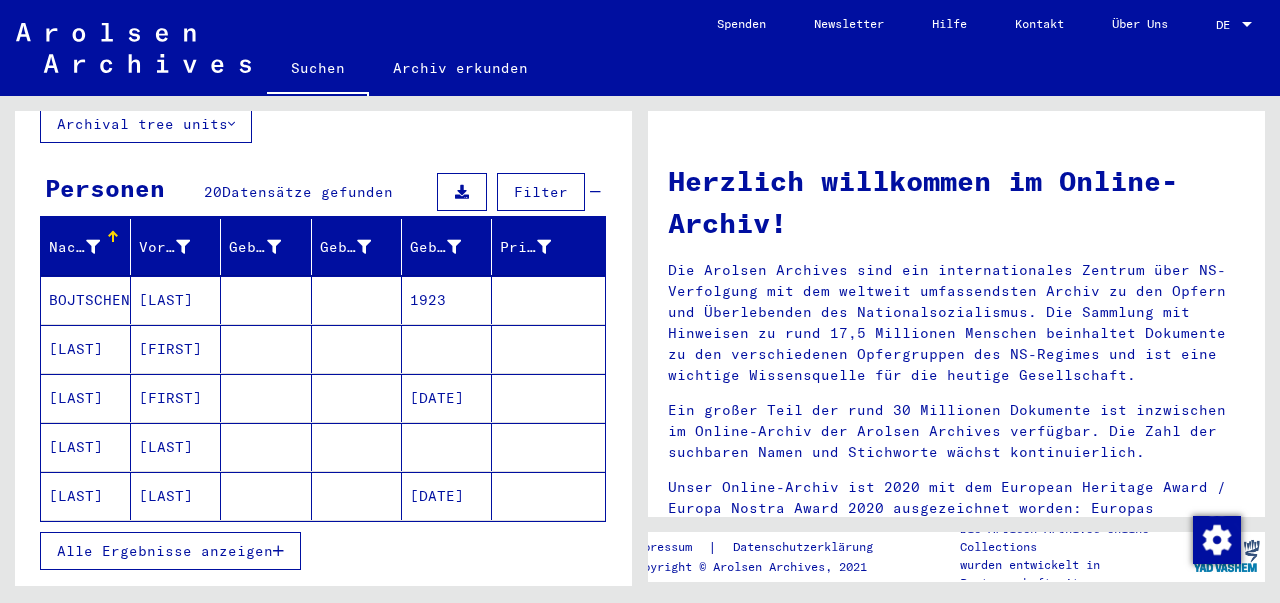 scroll, scrollTop: 180, scrollLeft: 0, axis: vertical 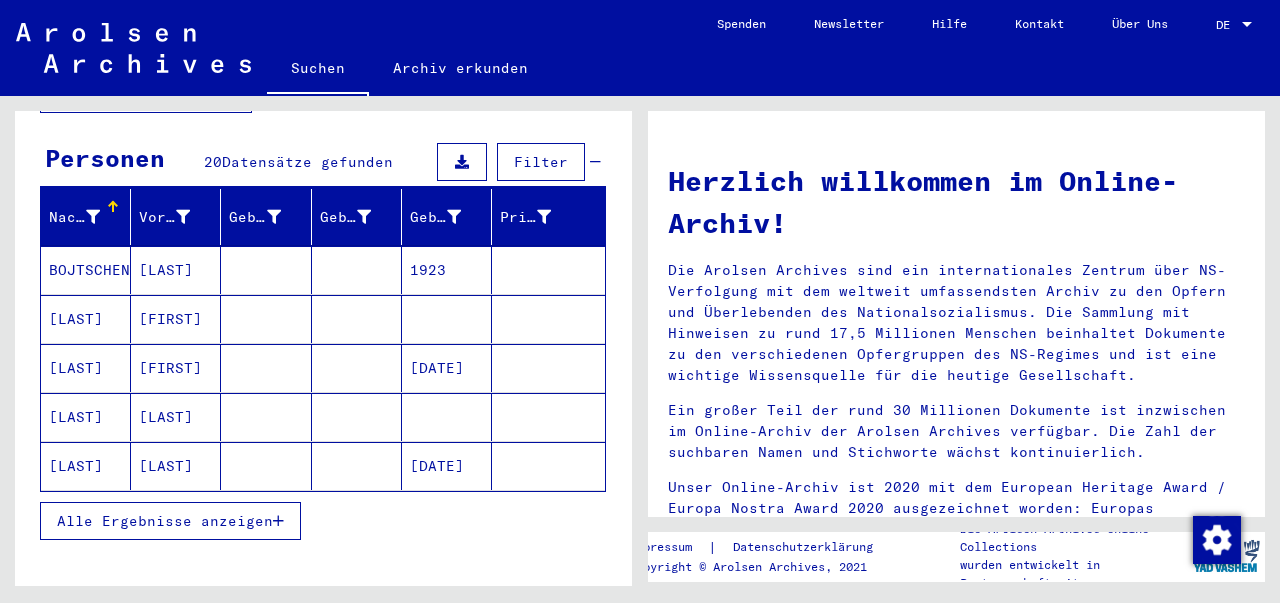 click on "[LAST]" at bounding box center [86, 466] 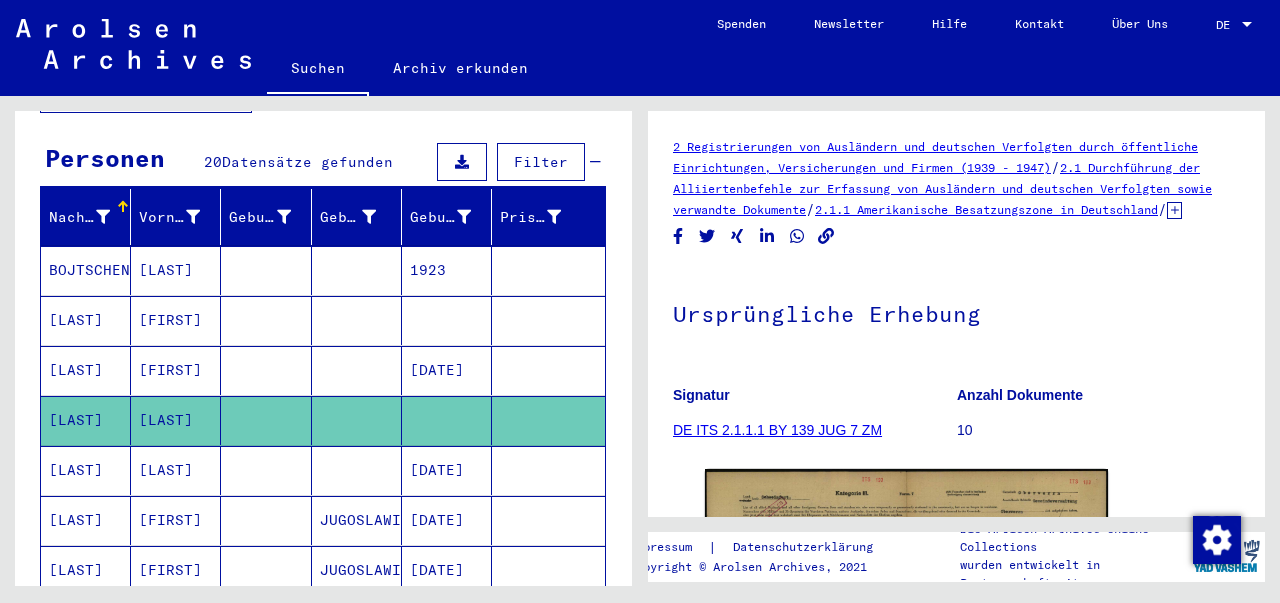 scroll, scrollTop: 0, scrollLeft: 0, axis: both 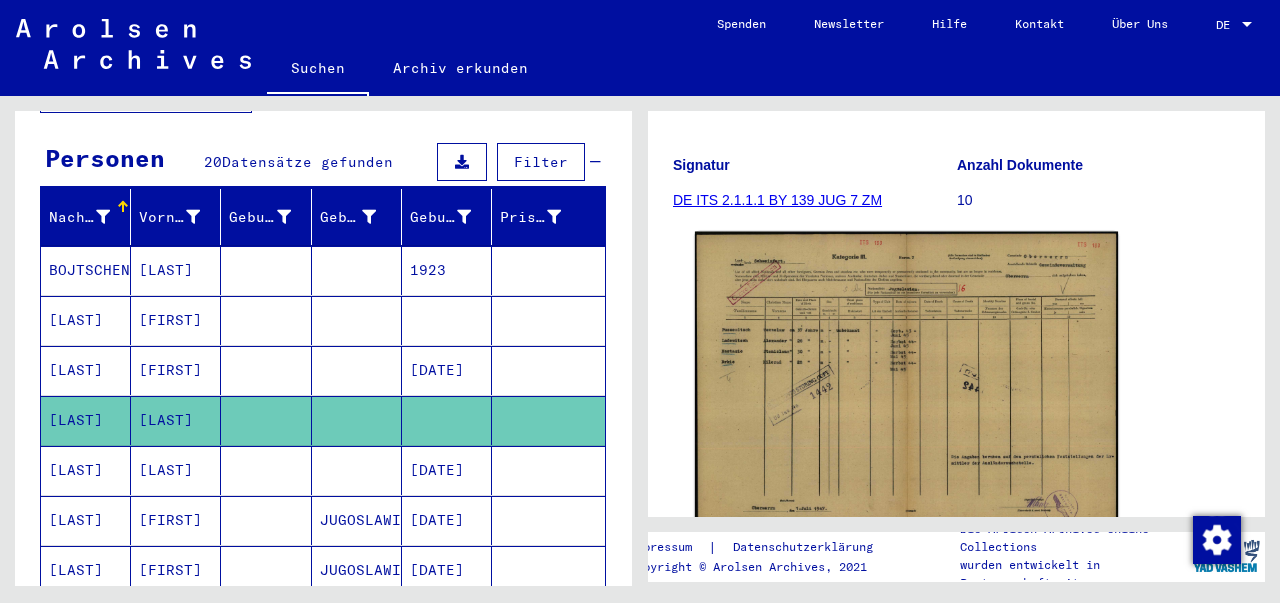 click 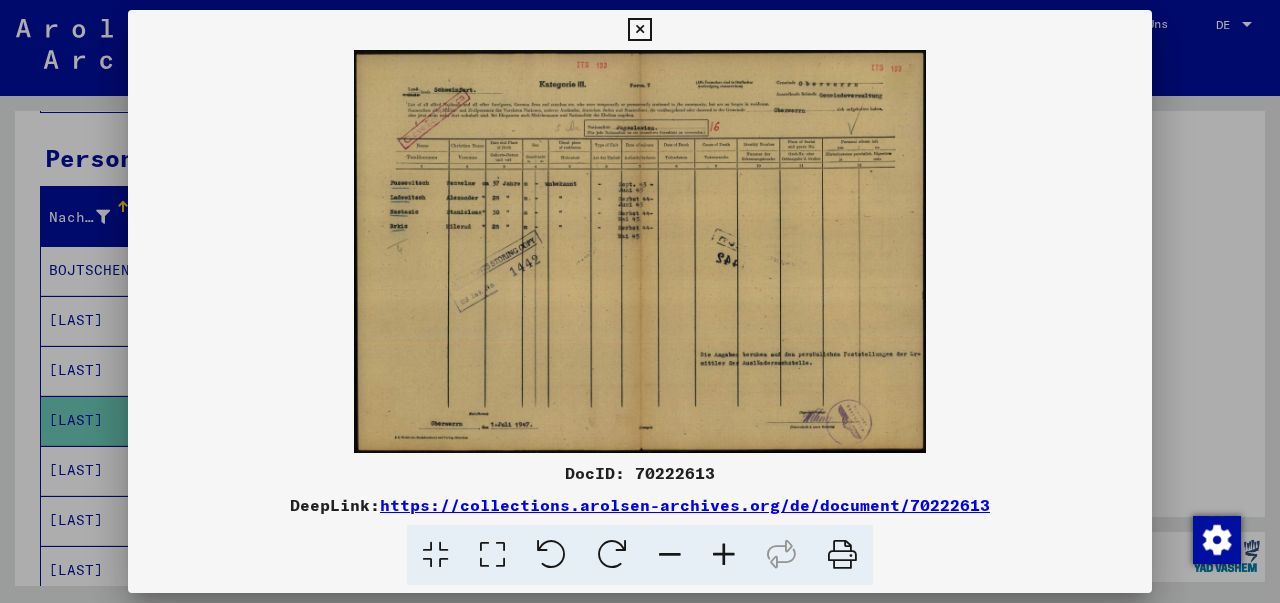 click at bounding box center (639, 30) 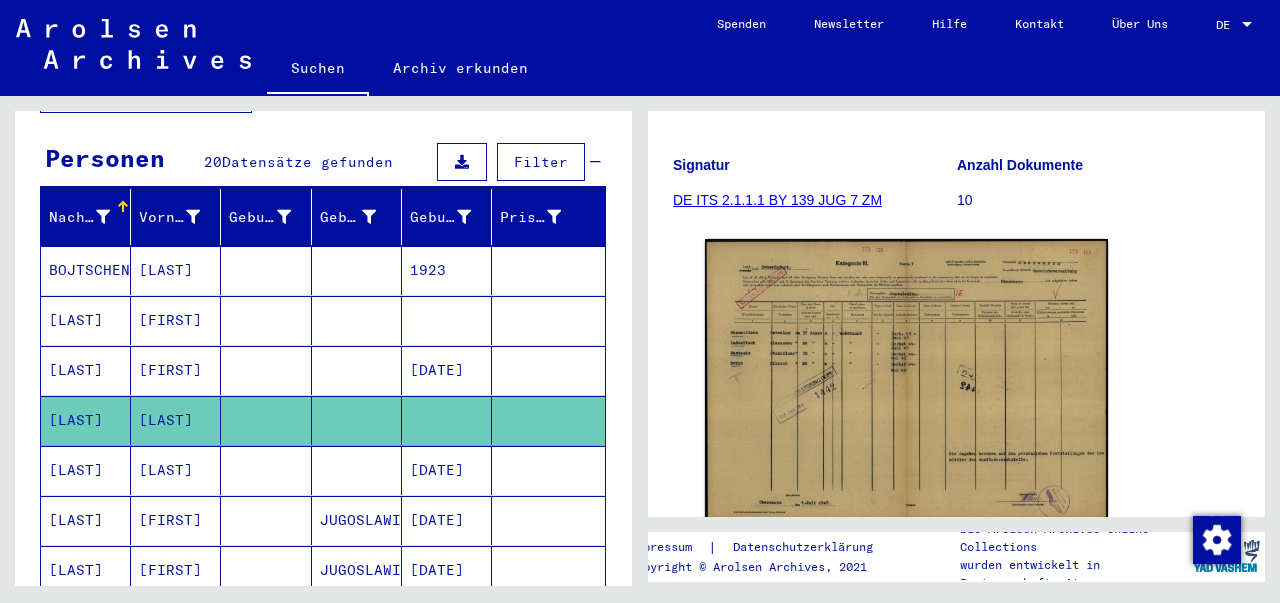 click 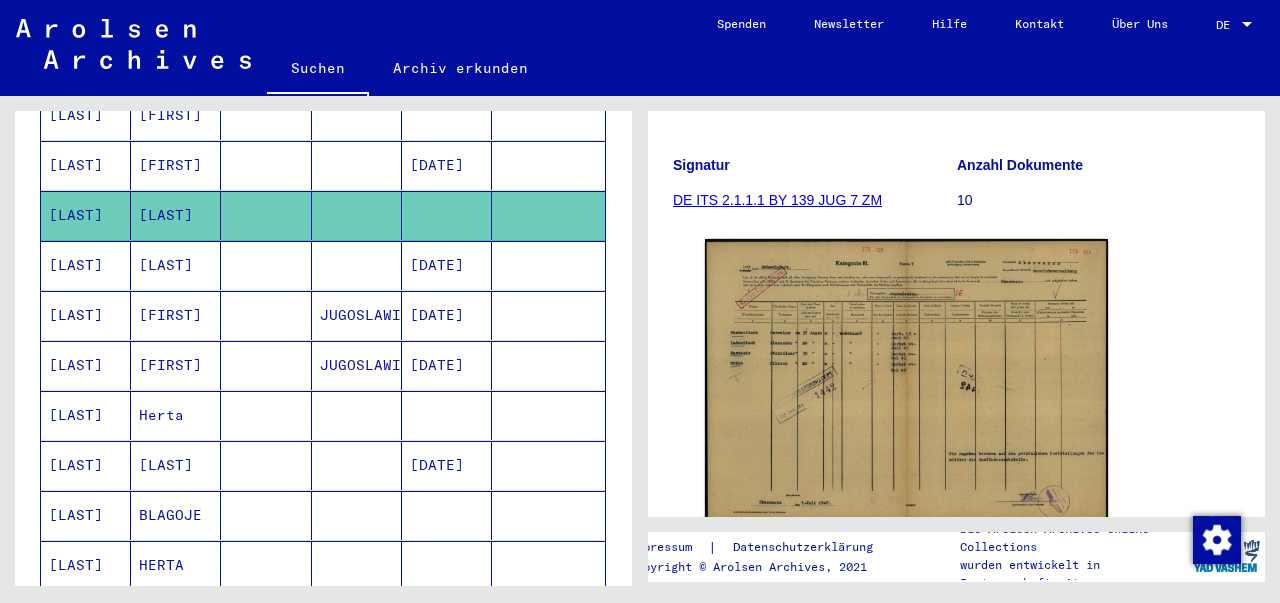 scroll, scrollTop: 389, scrollLeft: 0, axis: vertical 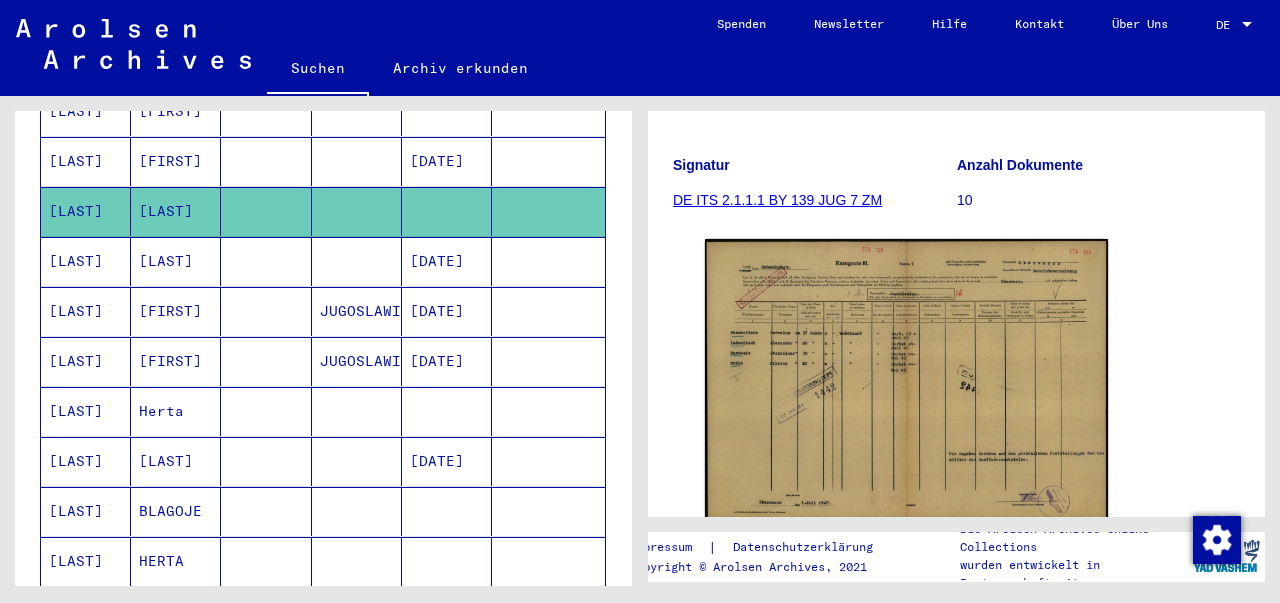 click on "[LAST]" at bounding box center [86, 411] 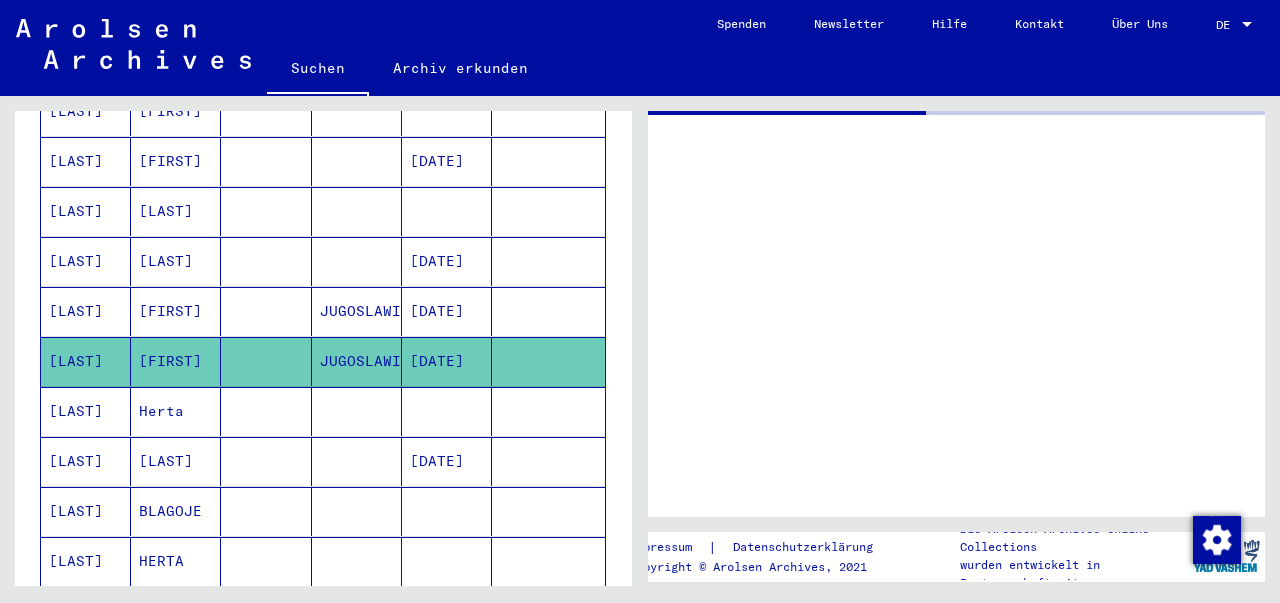 scroll, scrollTop: 0, scrollLeft: 0, axis: both 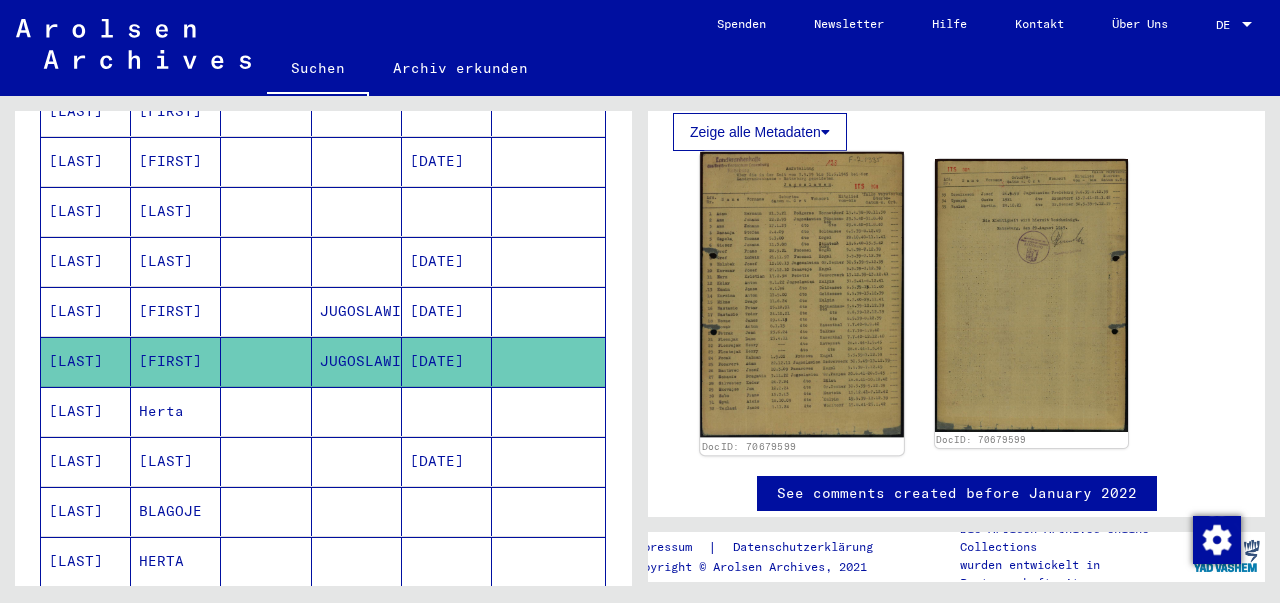 click 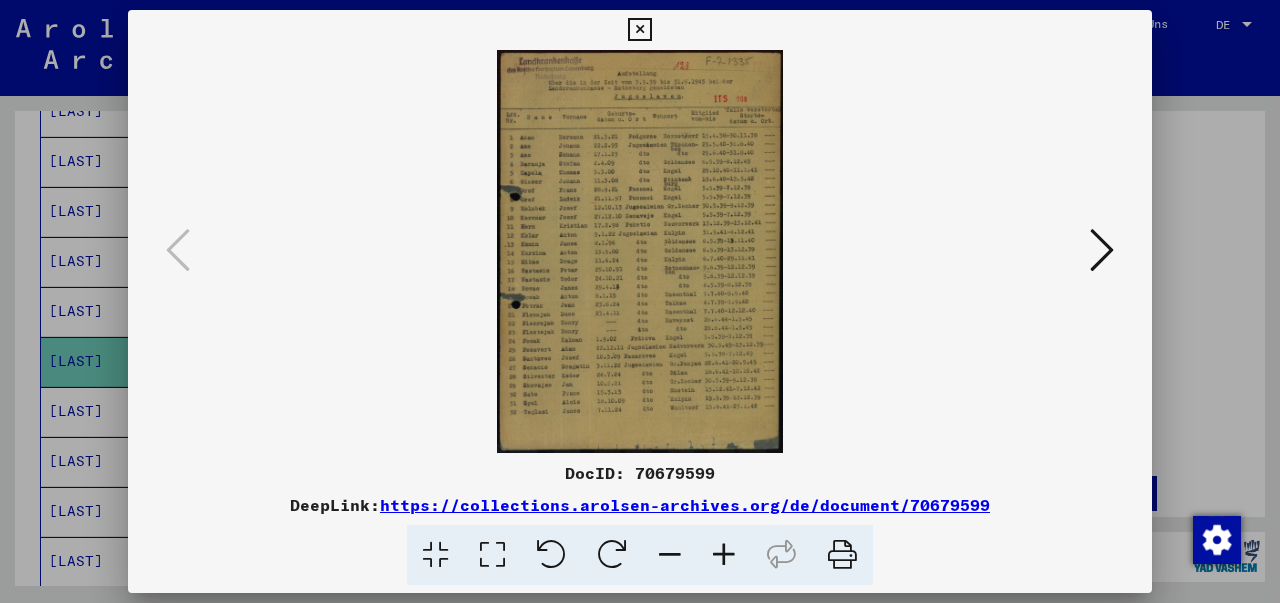 click at bounding box center [639, 30] 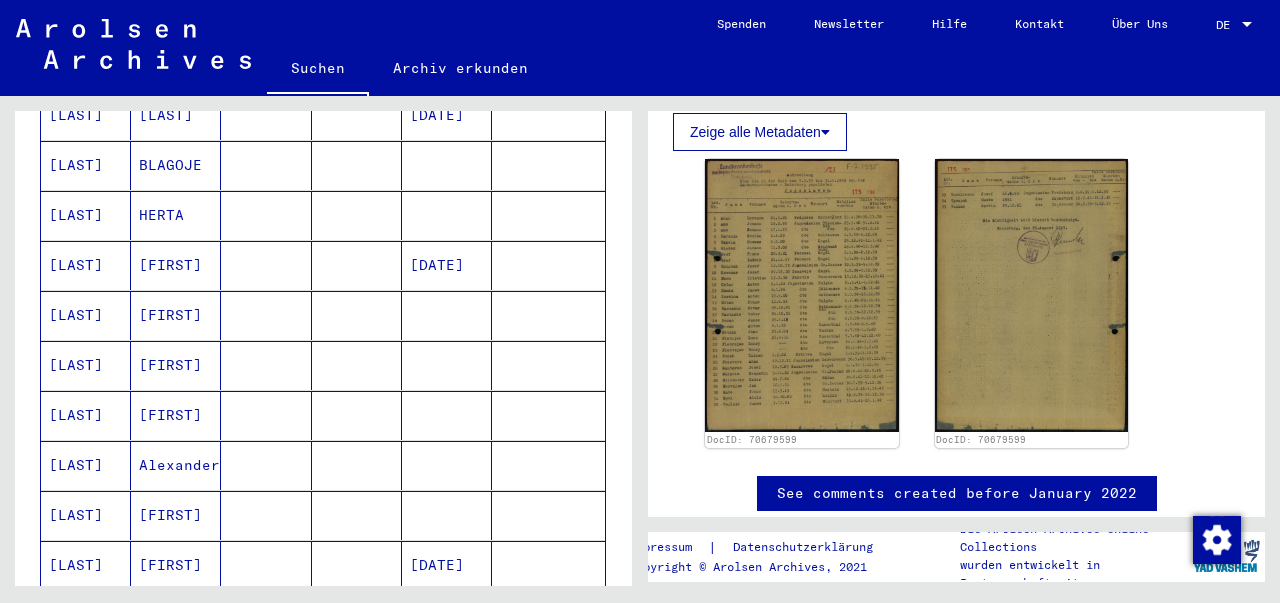 scroll, scrollTop: 841, scrollLeft: 0, axis: vertical 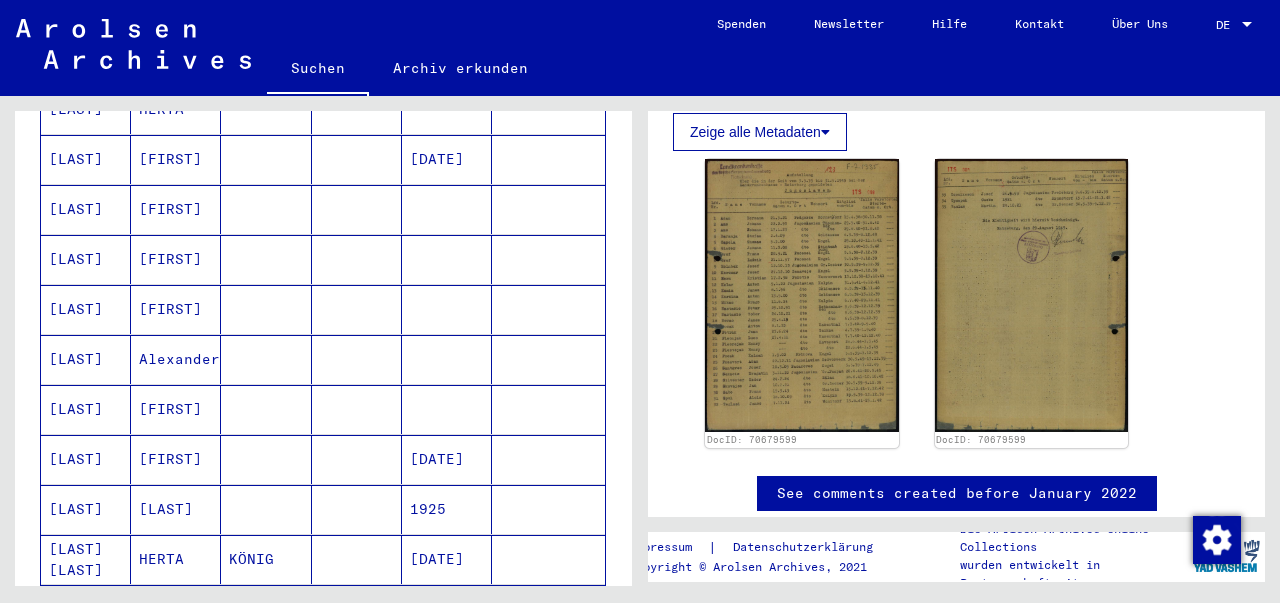 click on "[LAST]" at bounding box center [86, 409] 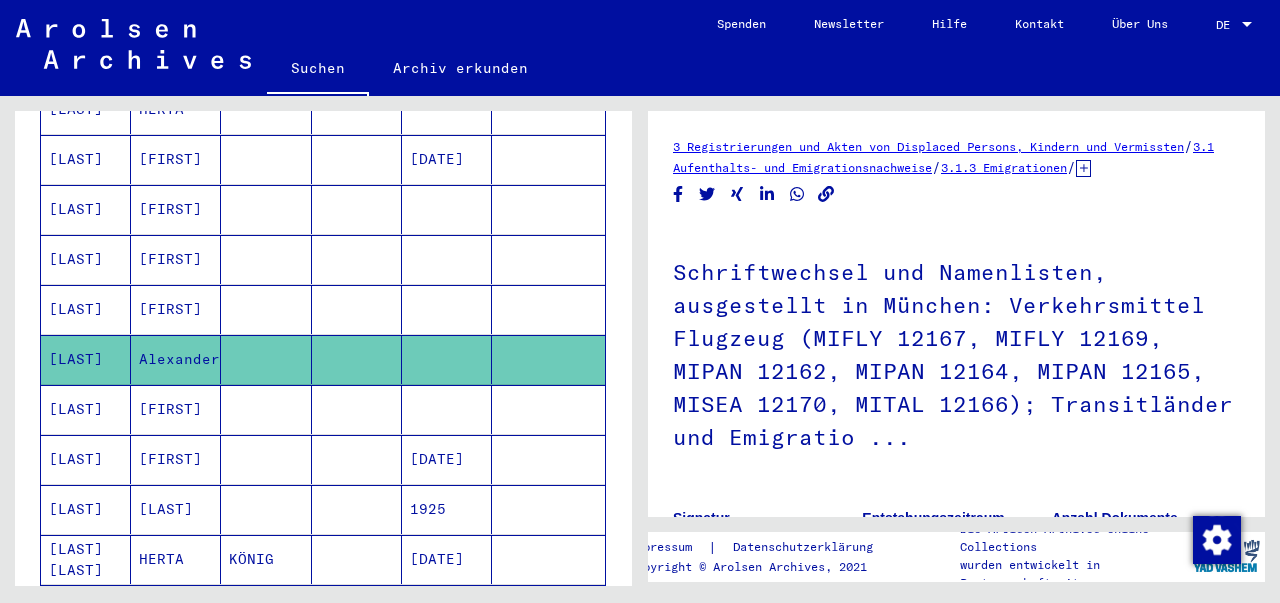 scroll, scrollTop: 0, scrollLeft: 0, axis: both 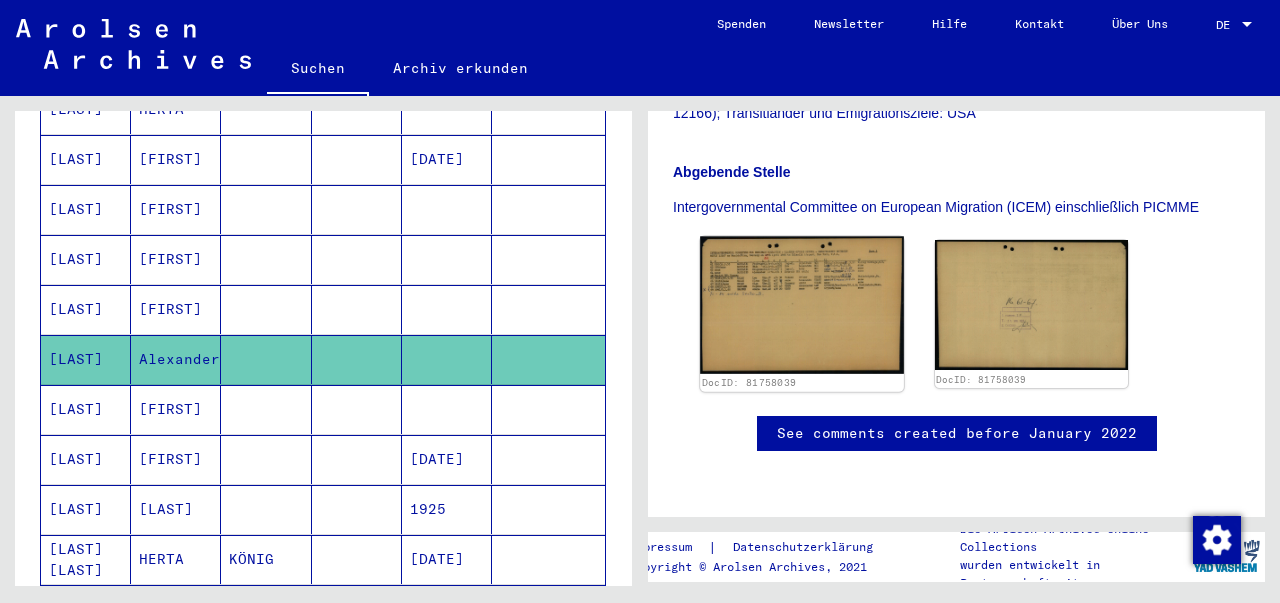 click 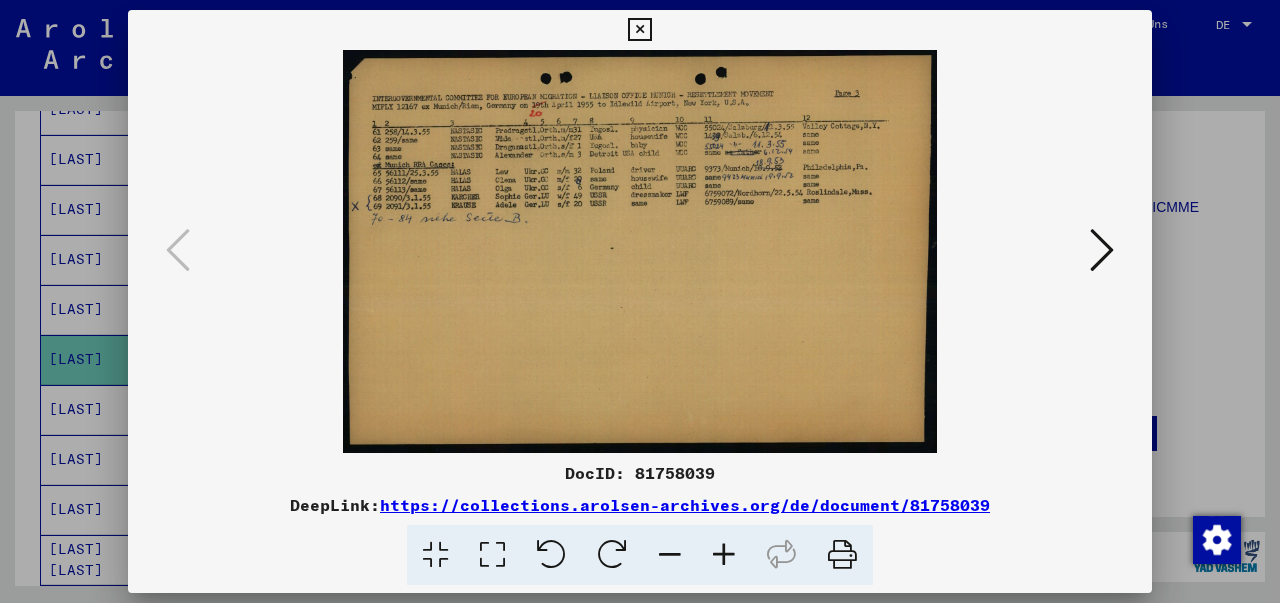 click at bounding box center (639, 30) 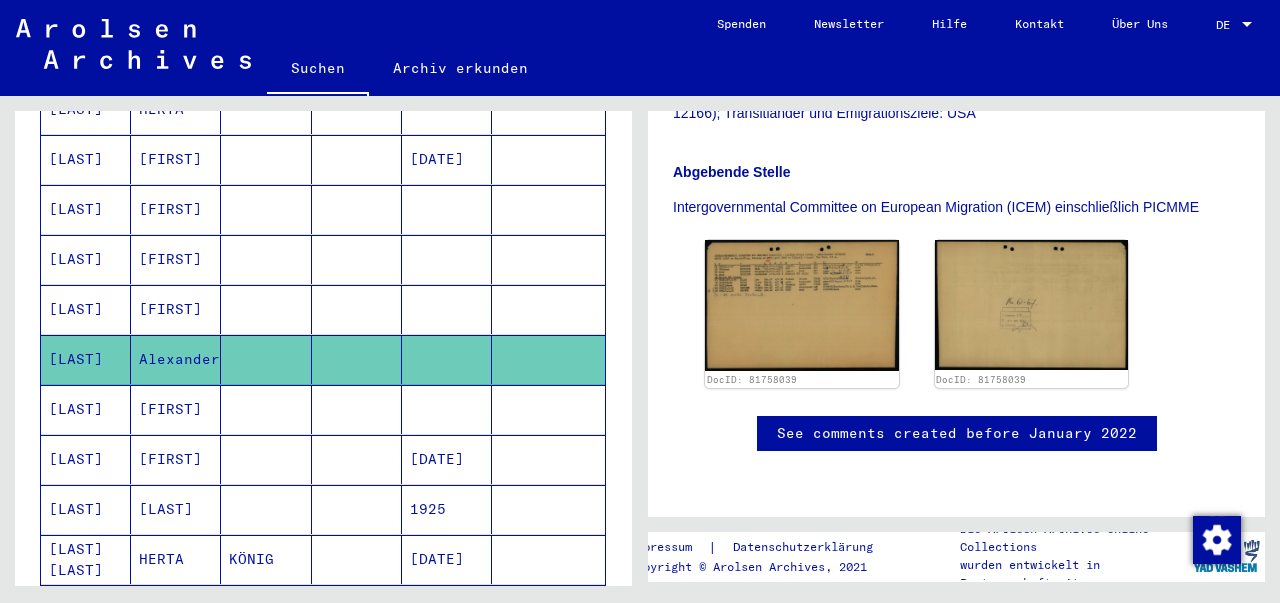 click on "HERTA" 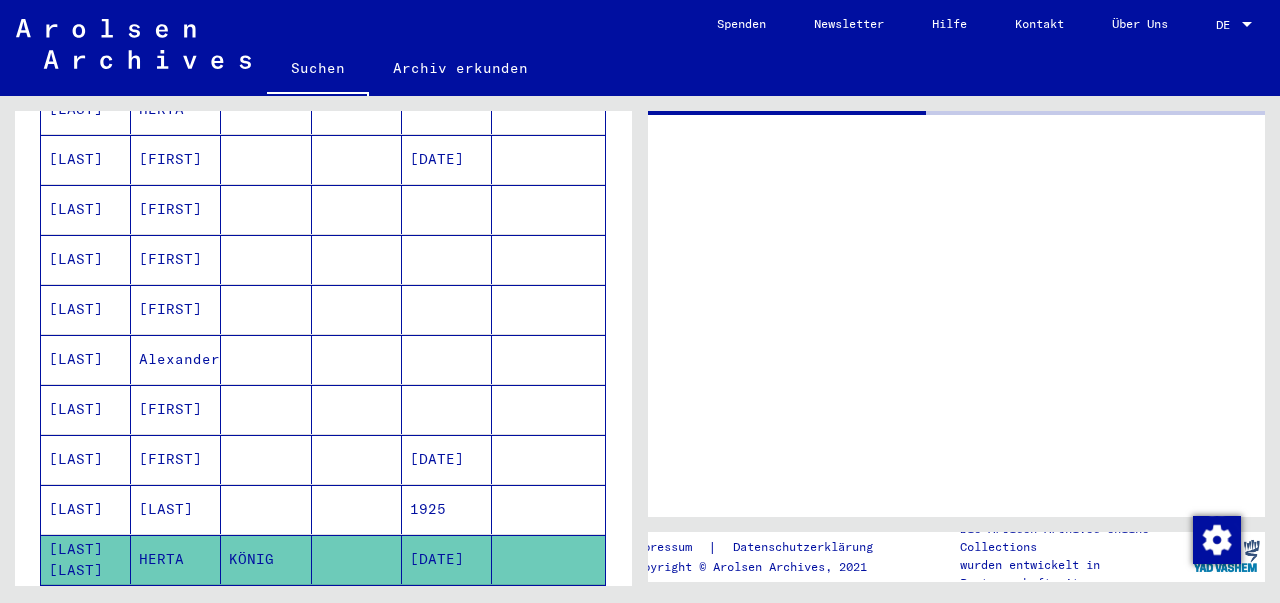 scroll, scrollTop: 0, scrollLeft: 0, axis: both 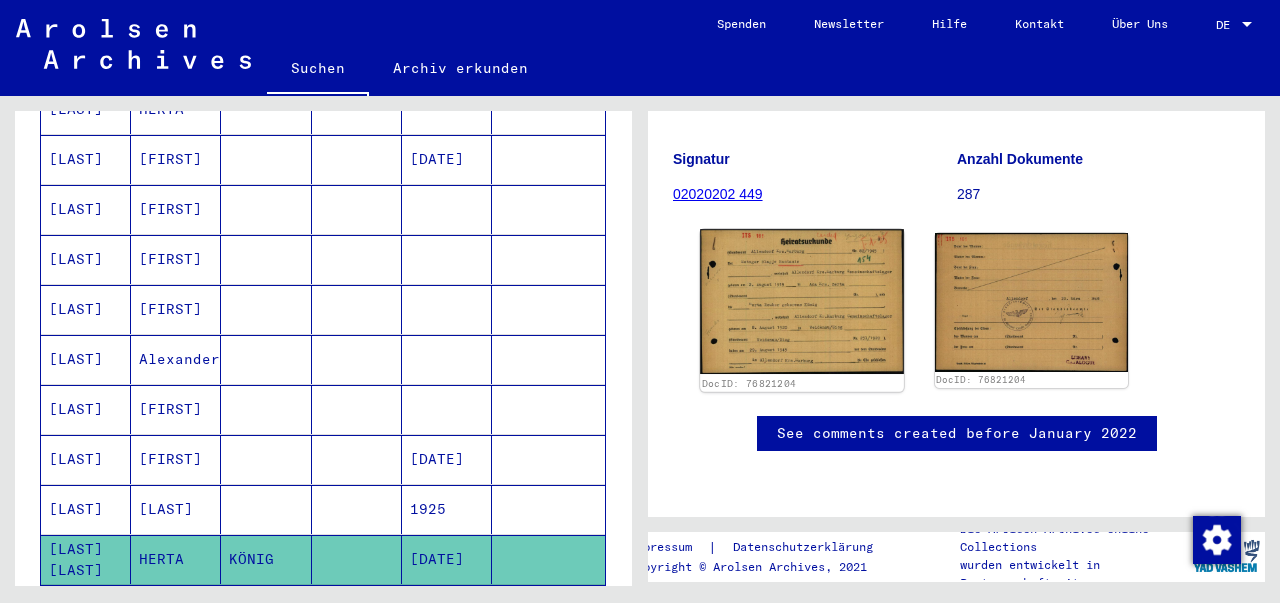 click 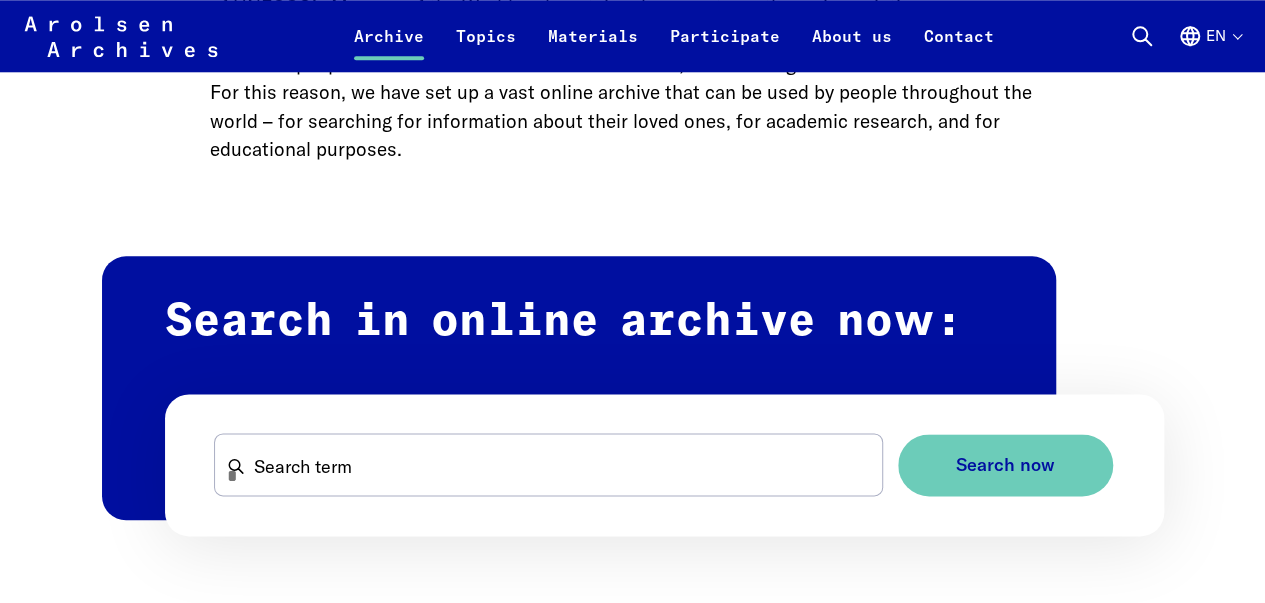 scroll, scrollTop: 1227, scrollLeft: 0, axis: vertical 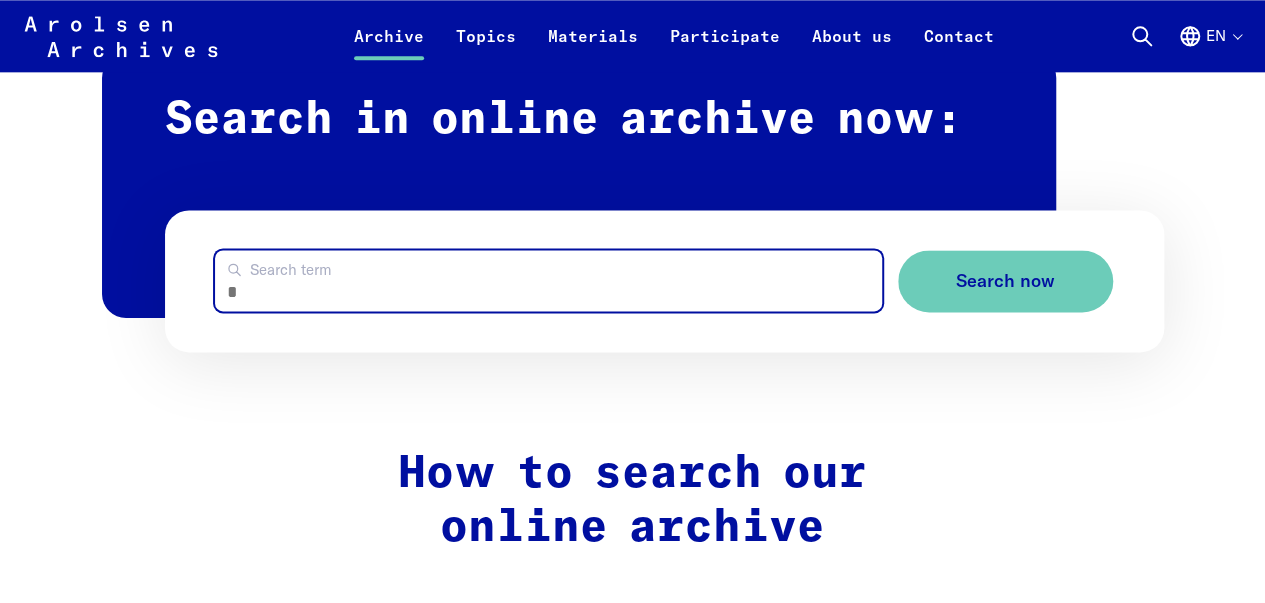 click on "Search term" at bounding box center (548, 280) 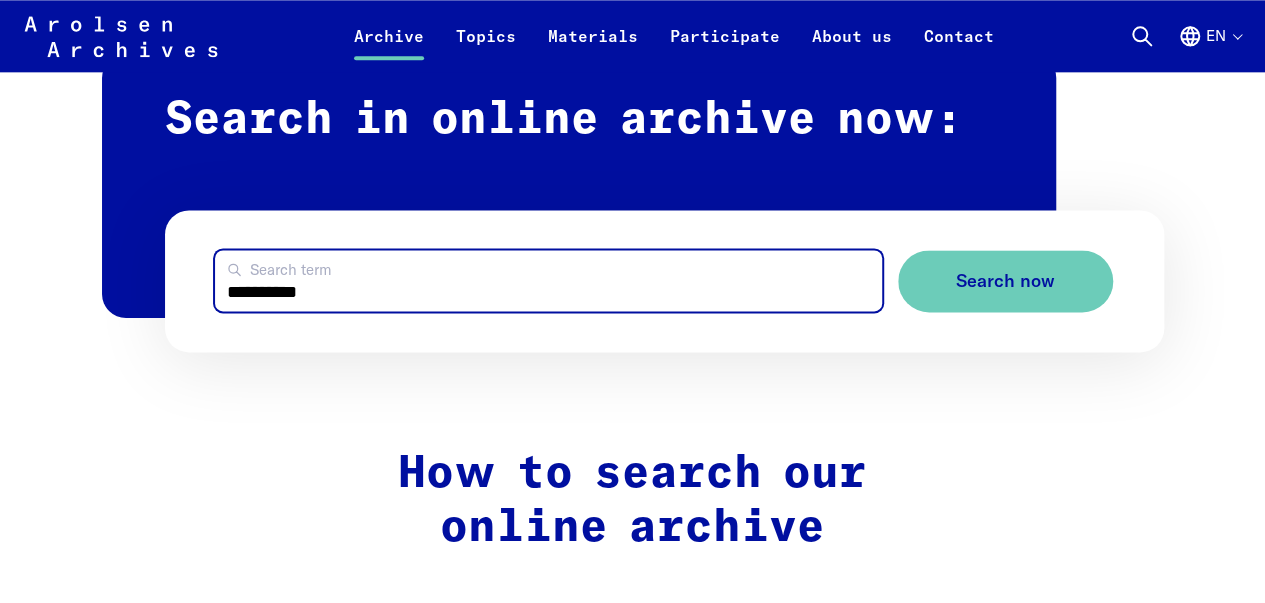 type on "**********" 